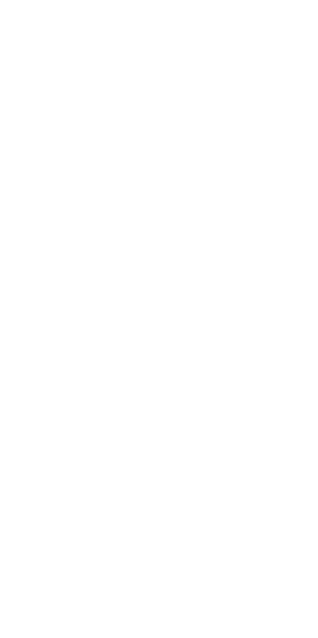 scroll, scrollTop: 0, scrollLeft: 0, axis: both 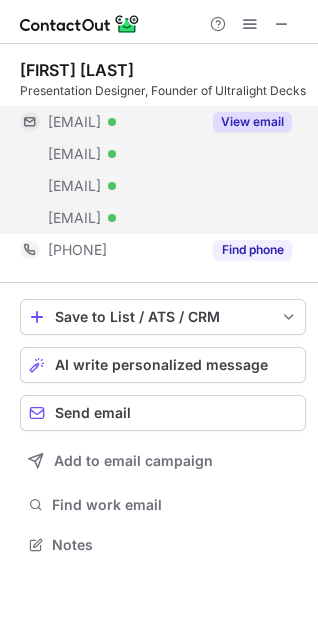 click on "View email" at bounding box center [252, 122] 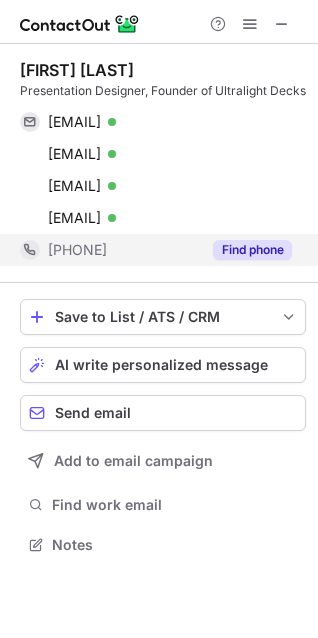 click on "Find phone" at bounding box center [252, 250] 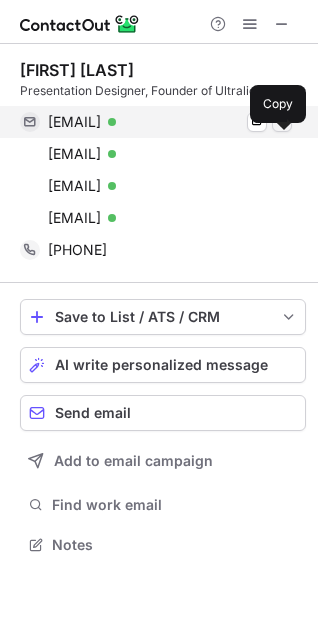 click at bounding box center (282, 122) 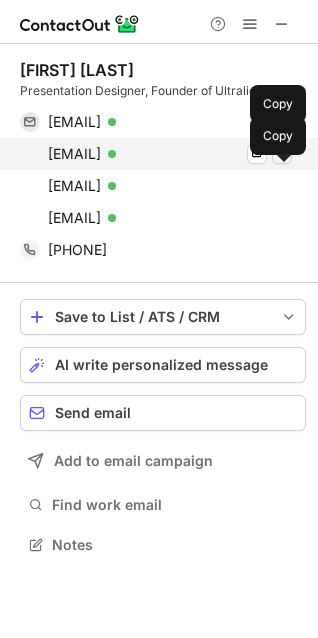 click at bounding box center (282, 154) 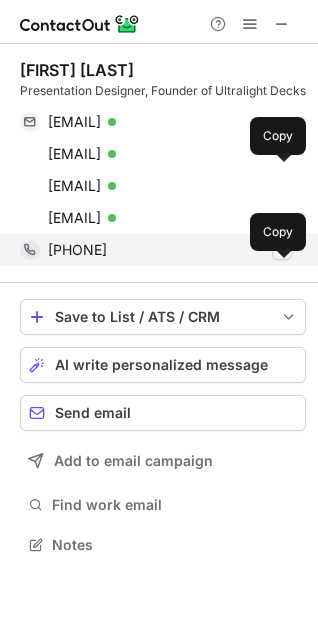 click at bounding box center [282, 250] 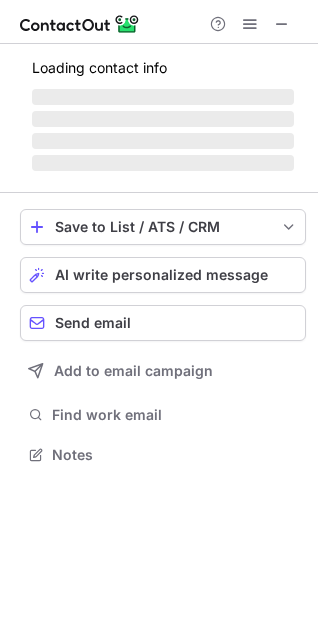scroll, scrollTop: 441, scrollLeft: 318, axis: both 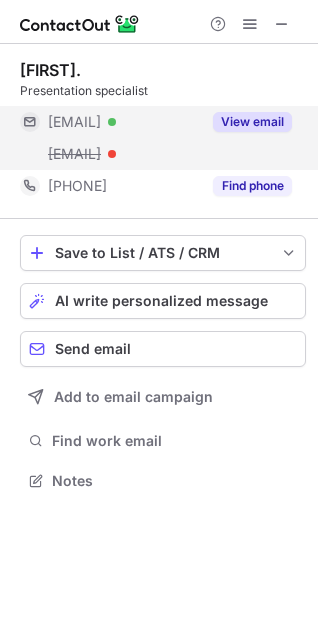 click on "View email" at bounding box center [252, 122] 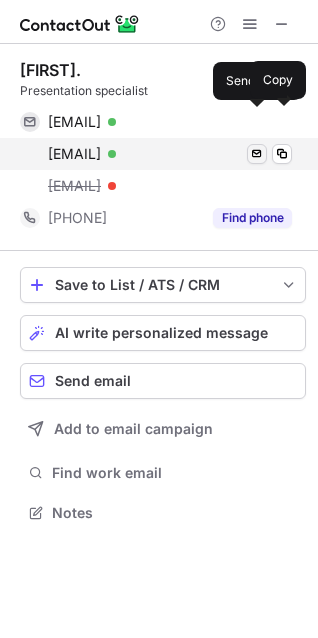 scroll, scrollTop: 10, scrollLeft: 10, axis: both 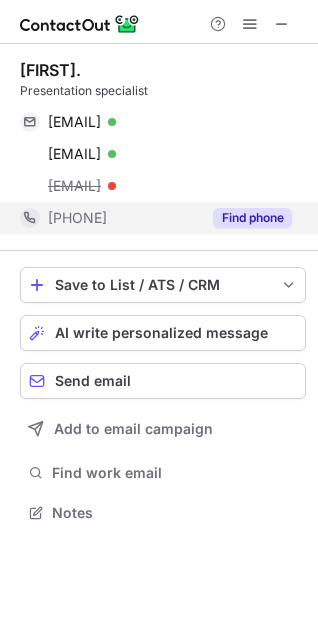 click on "Find phone" at bounding box center (252, 218) 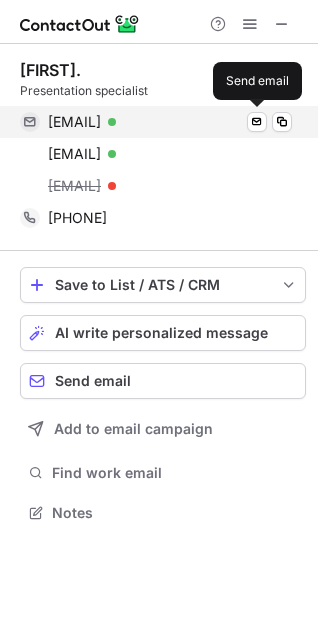 click at bounding box center [282, 122] 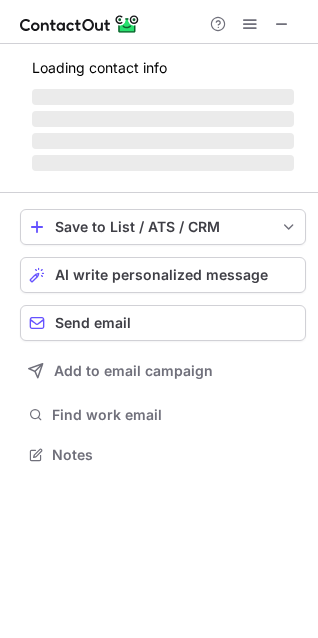 scroll, scrollTop: 441, scrollLeft: 318, axis: both 